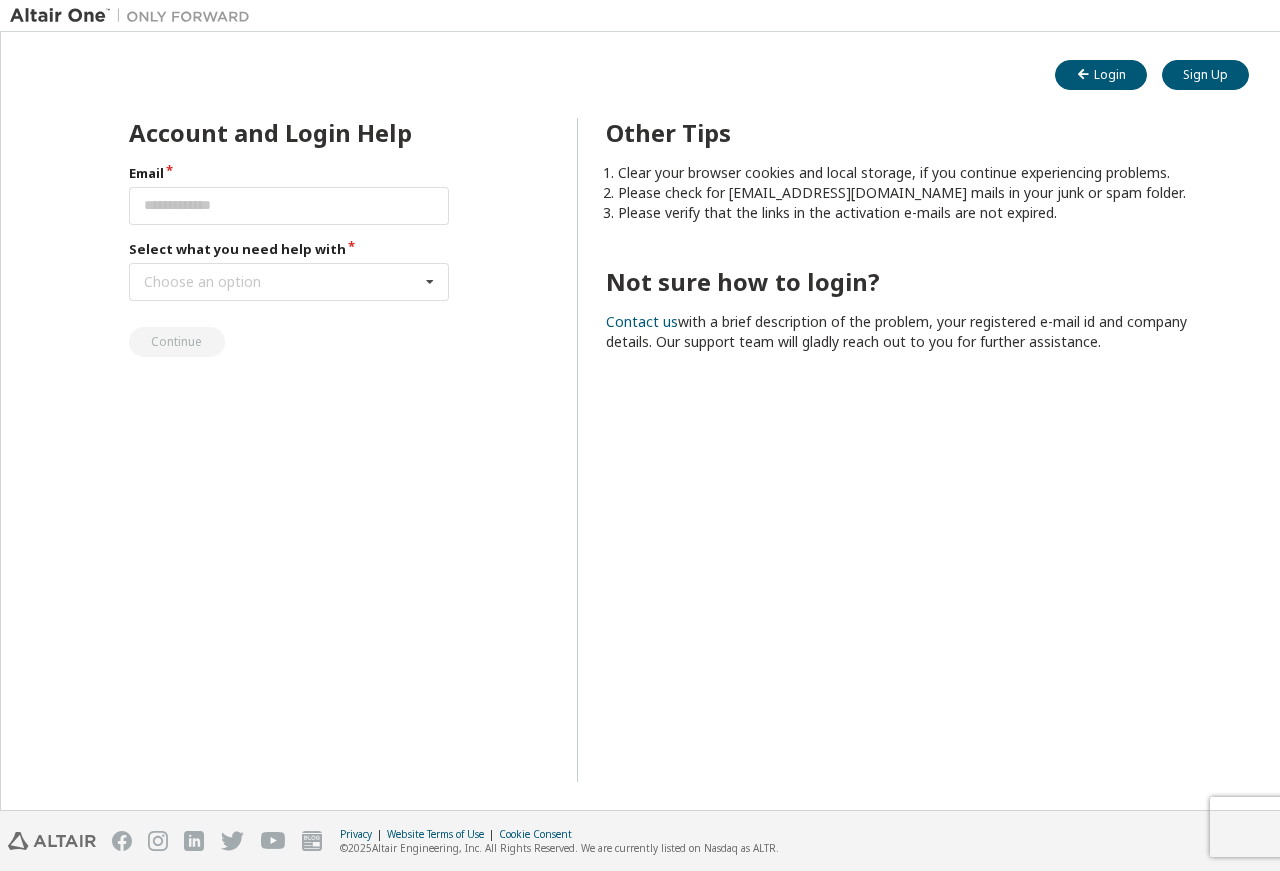 scroll, scrollTop: 0, scrollLeft: 0, axis: both 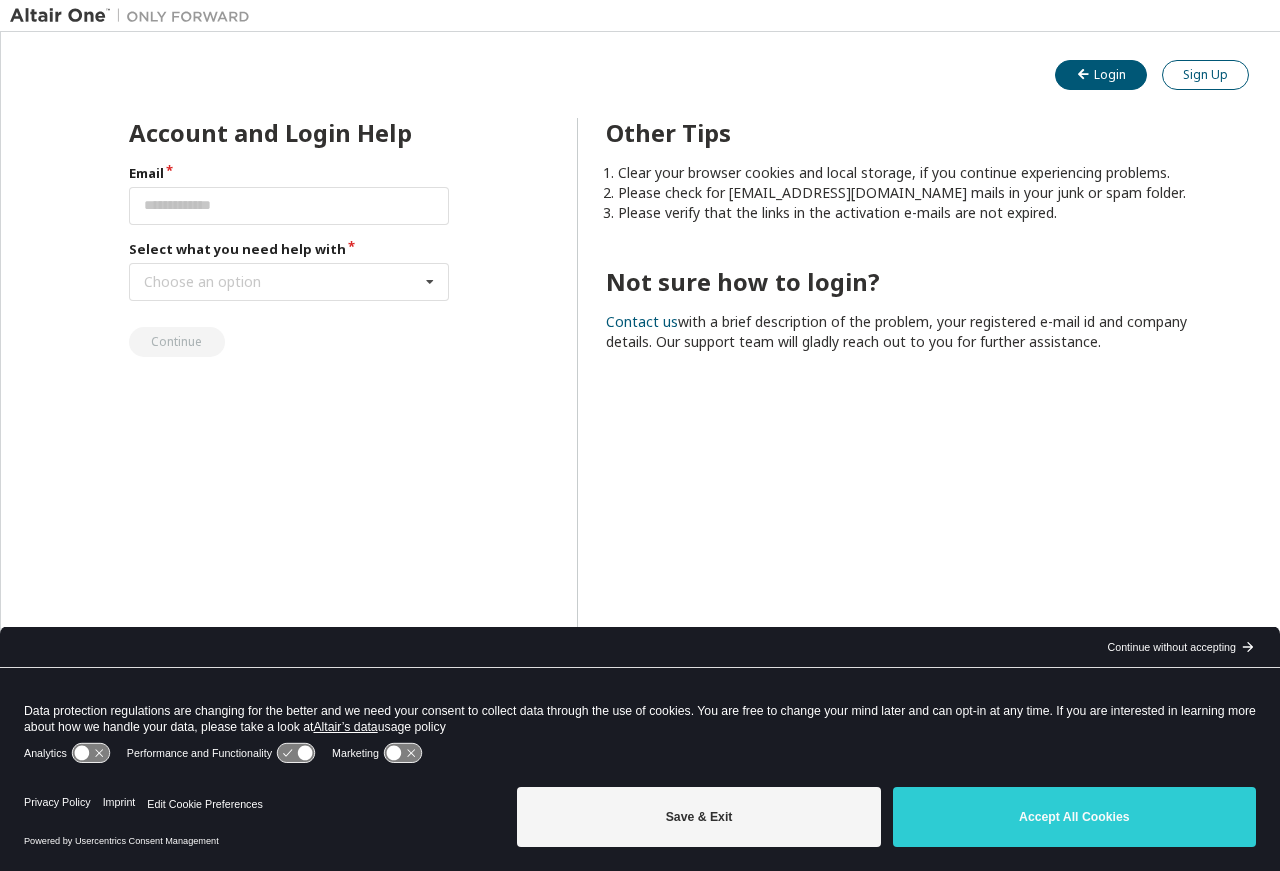 click on "Sign Up" at bounding box center (1205, 75) 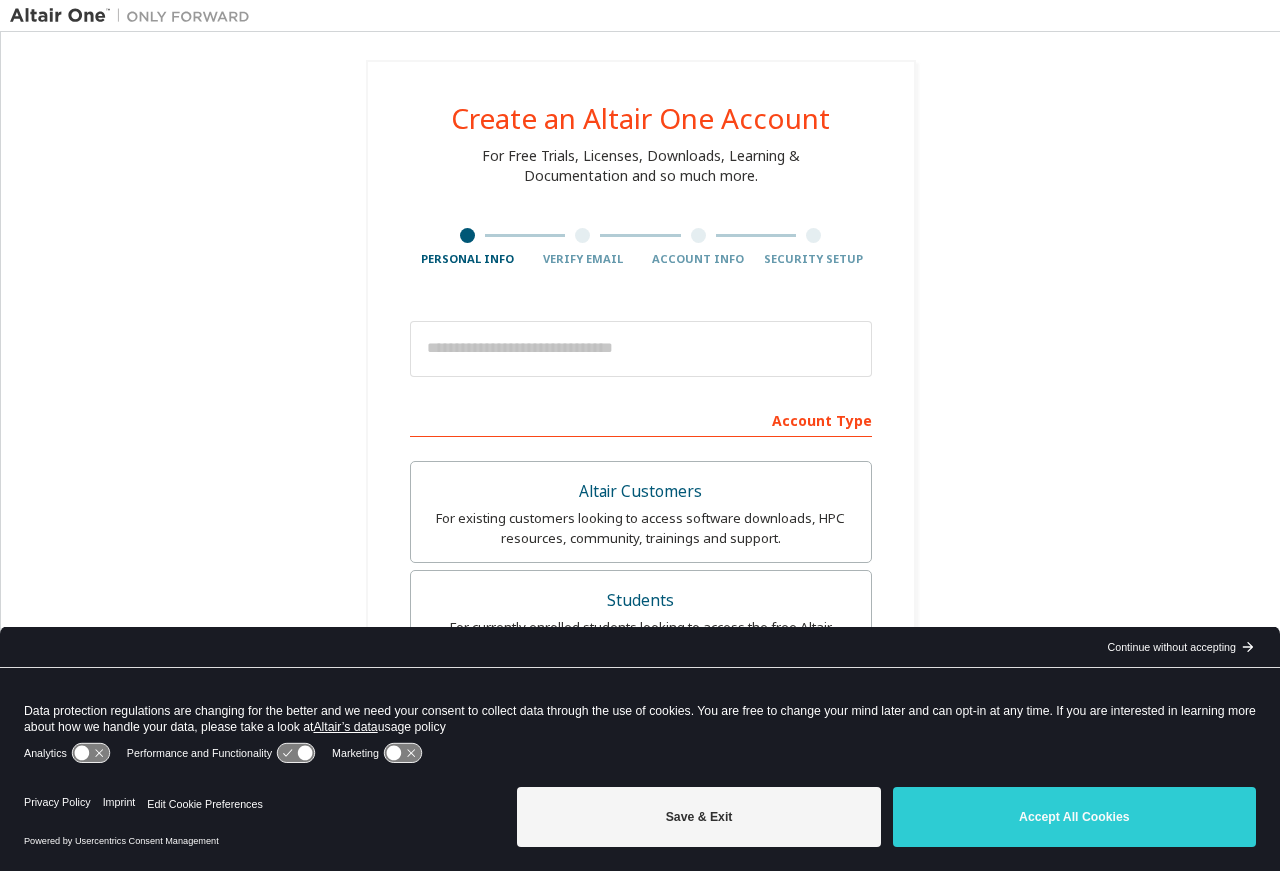 scroll, scrollTop: 114, scrollLeft: 0, axis: vertical 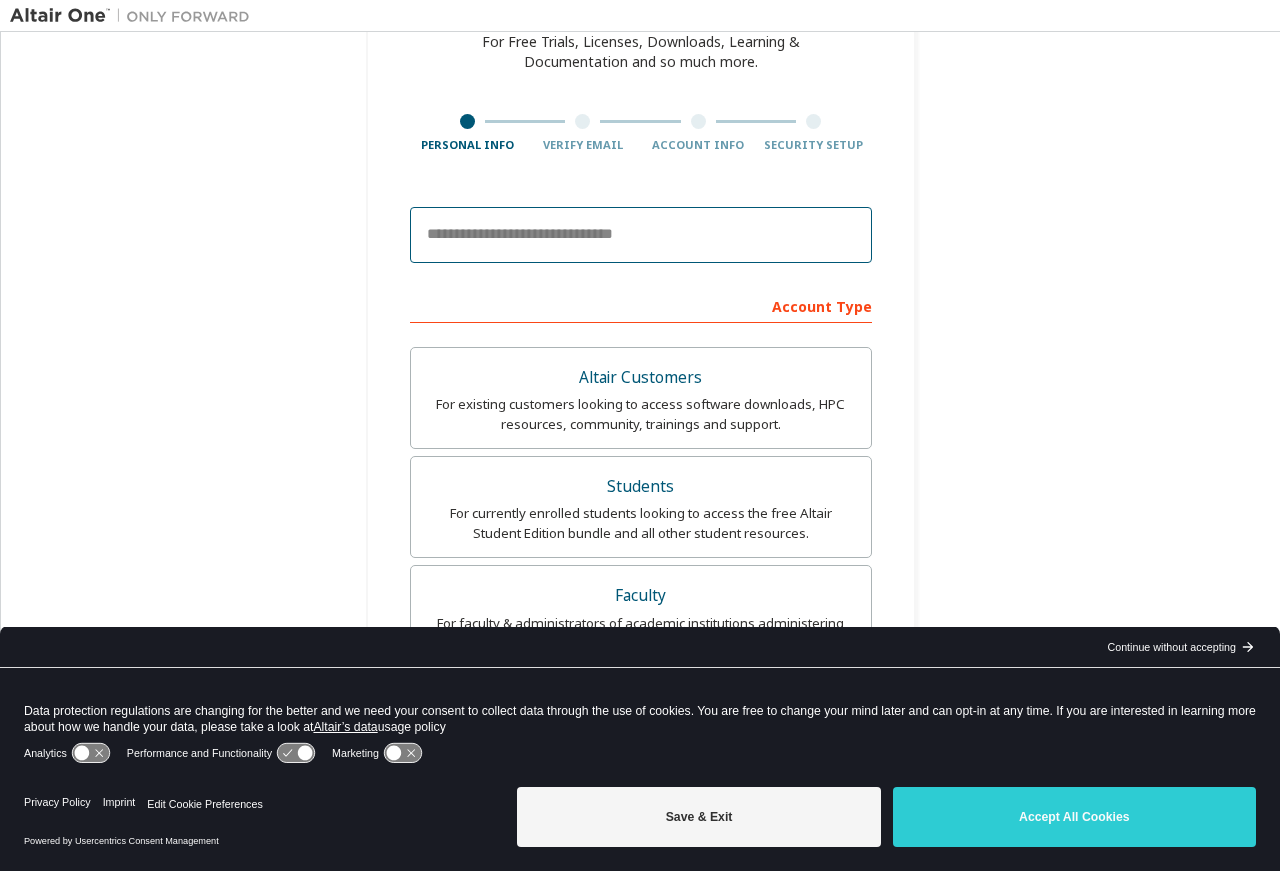 click at bounding box center [641, 235] 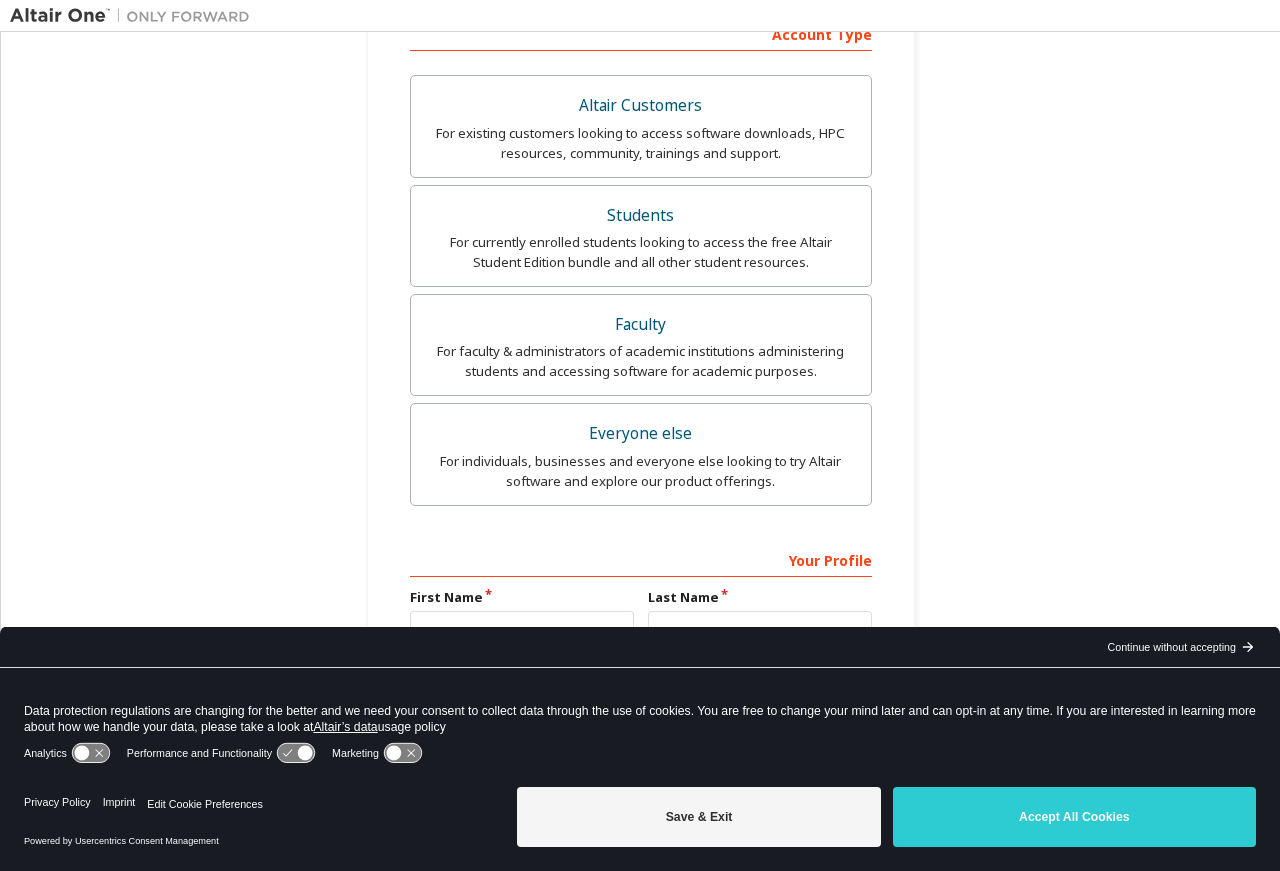 scroll, scrollTop: 456, scrollLeft: 0, axis: vertical 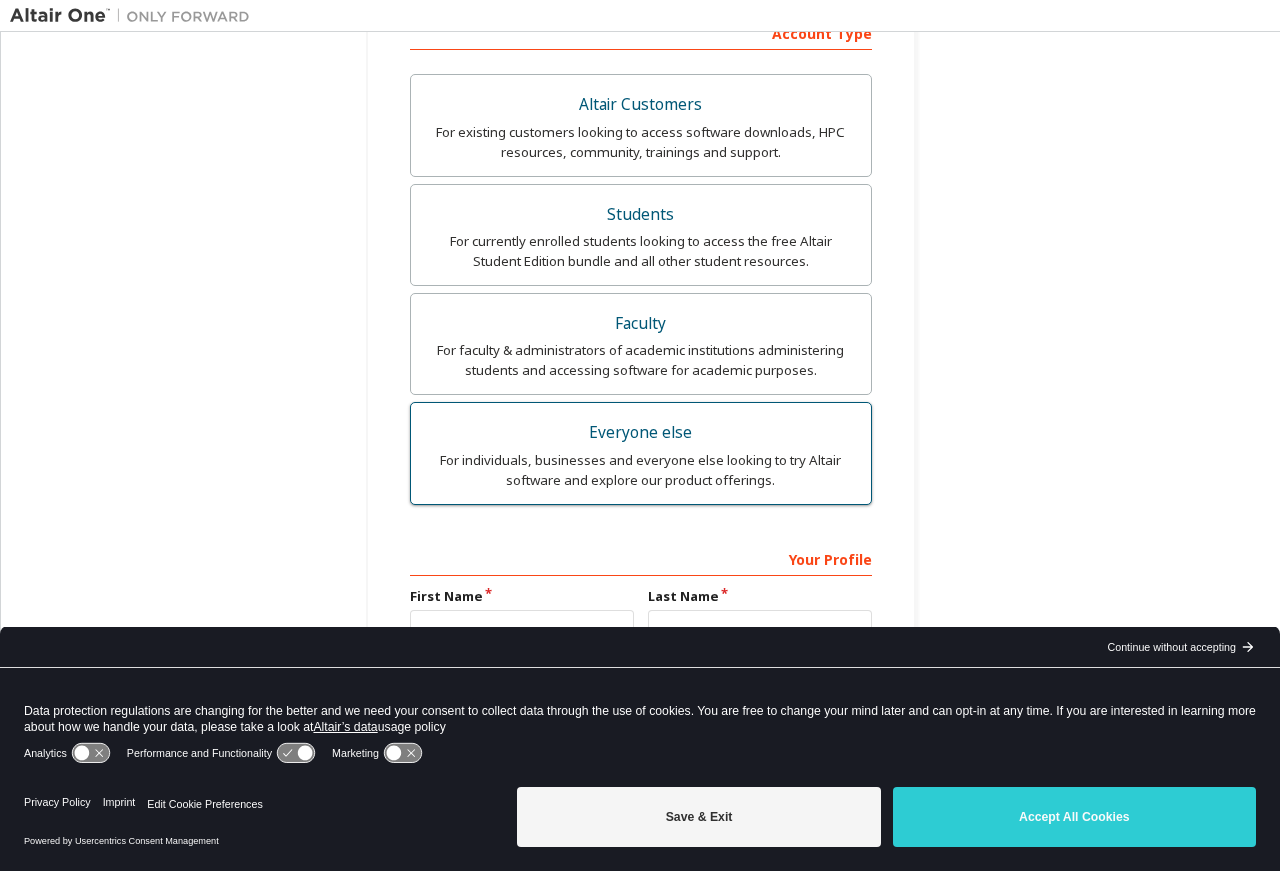 type on "**********" 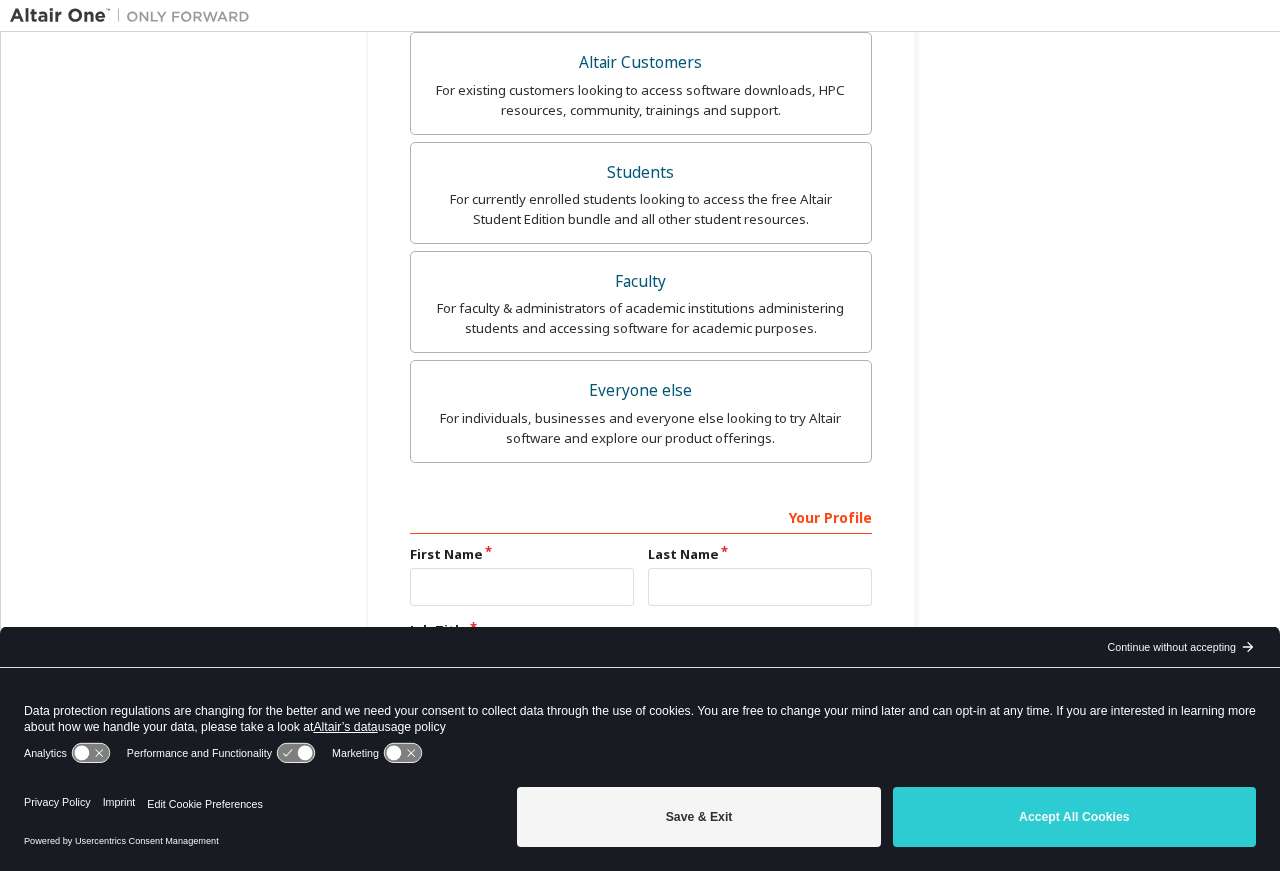 scroll, scrollTop: 526, scrollLeft: 0, axis: vertical 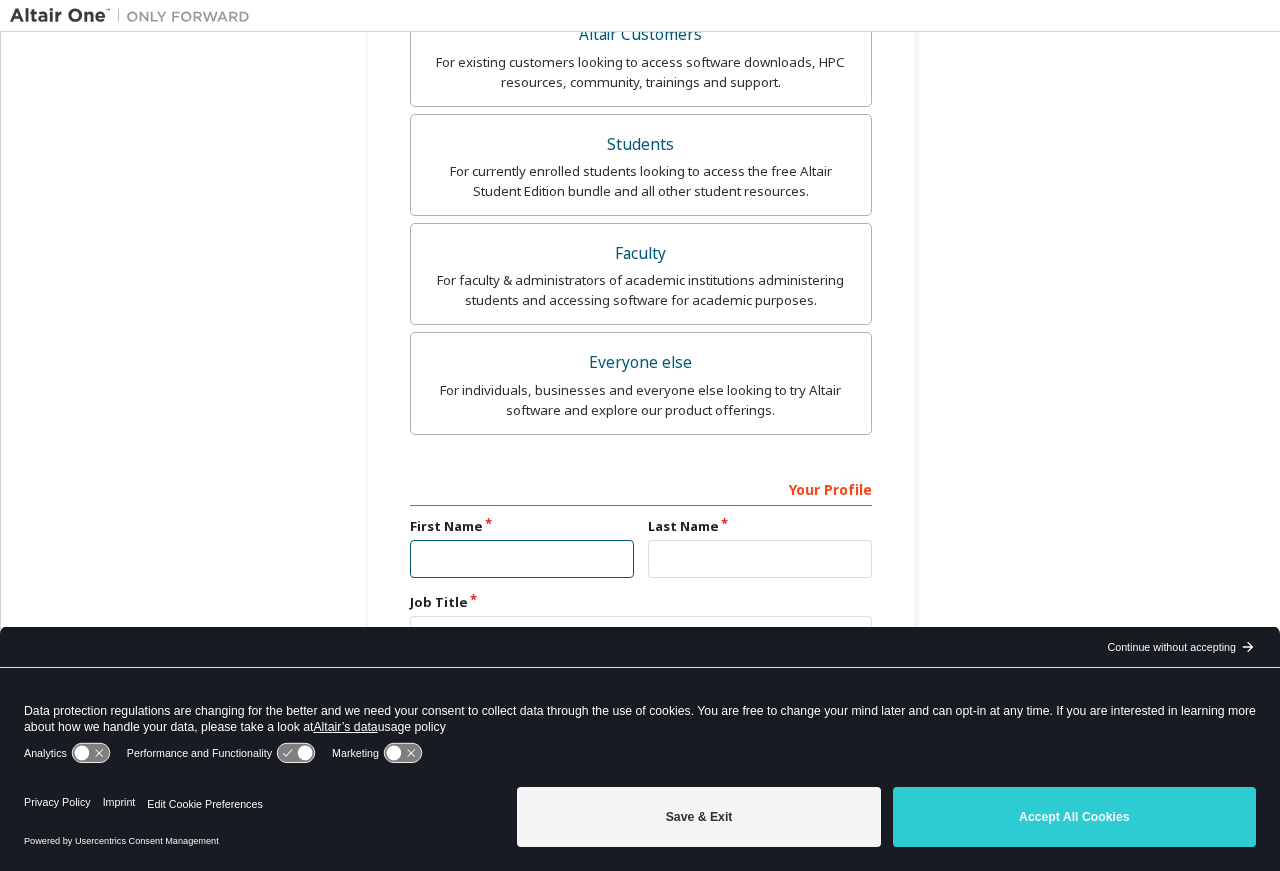 click at bounding box center [522, 559] 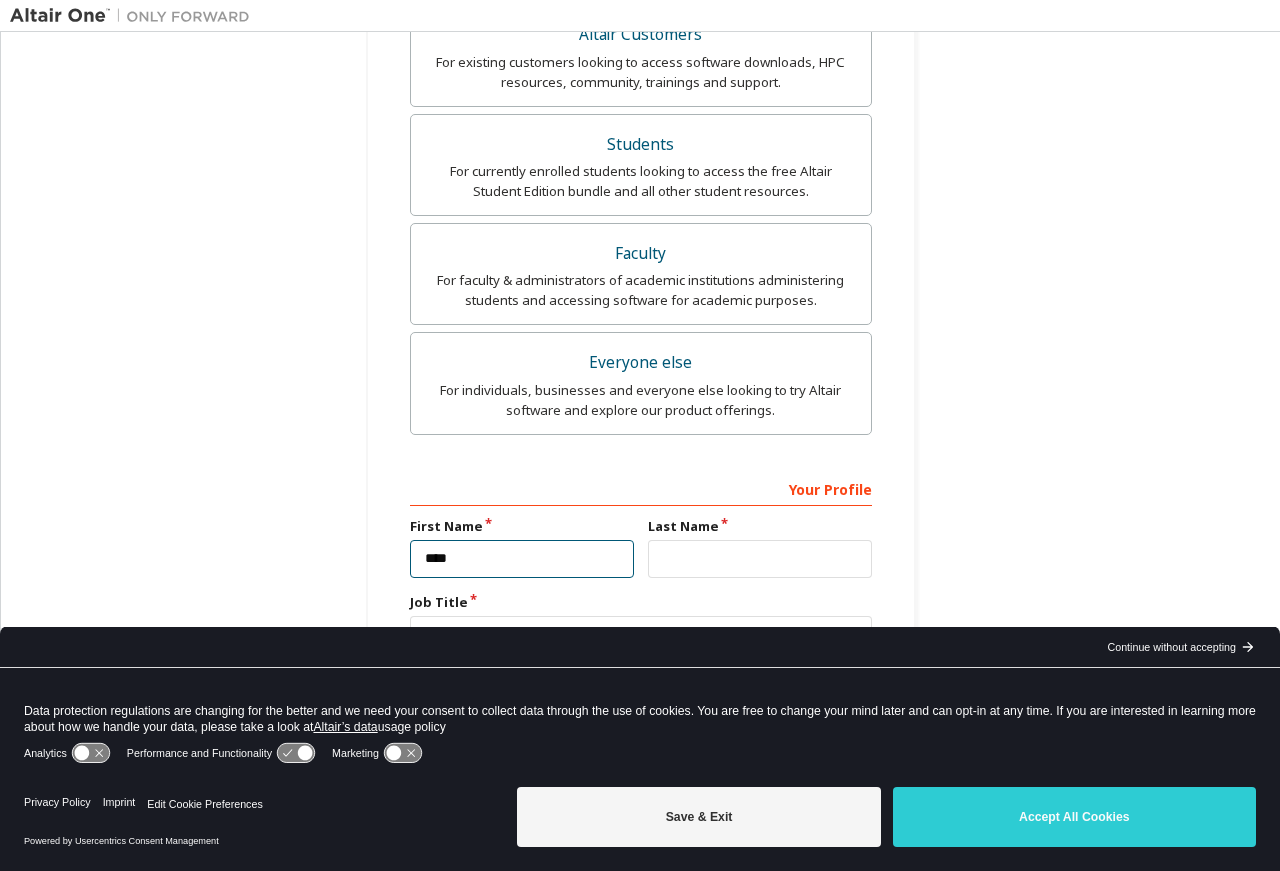 type on "****" 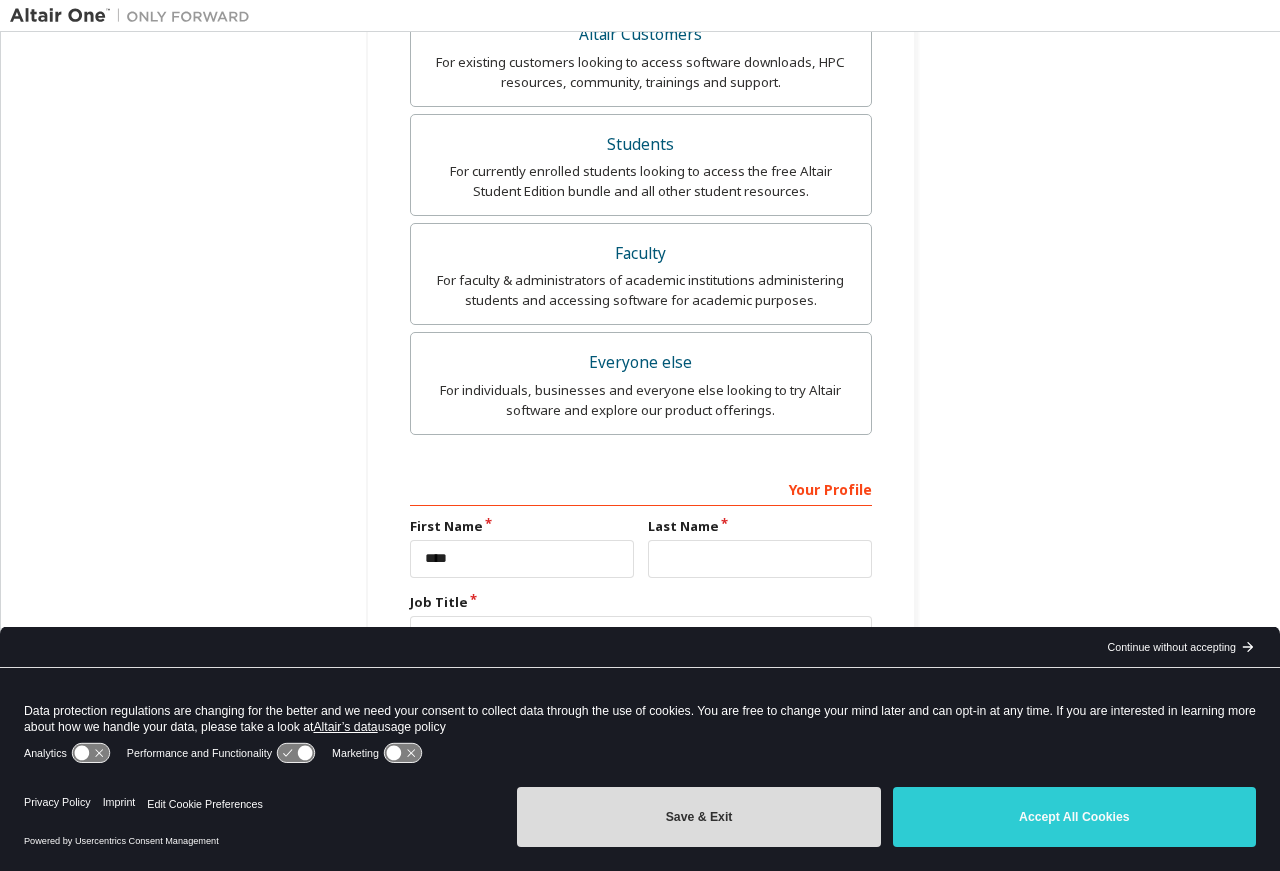 click on "Save & Exit" at bounding box center (698, 817) 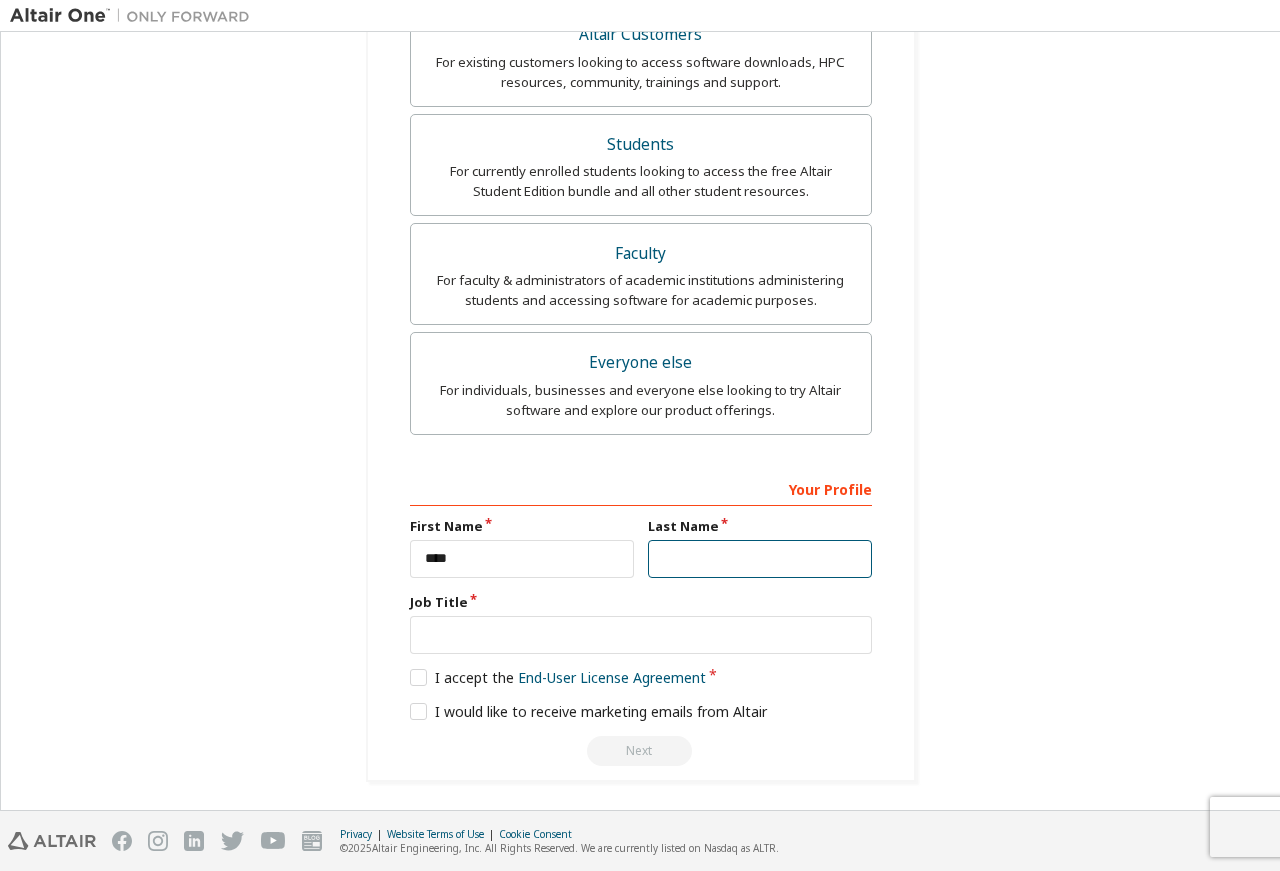 click at bounding box center [760, 559] 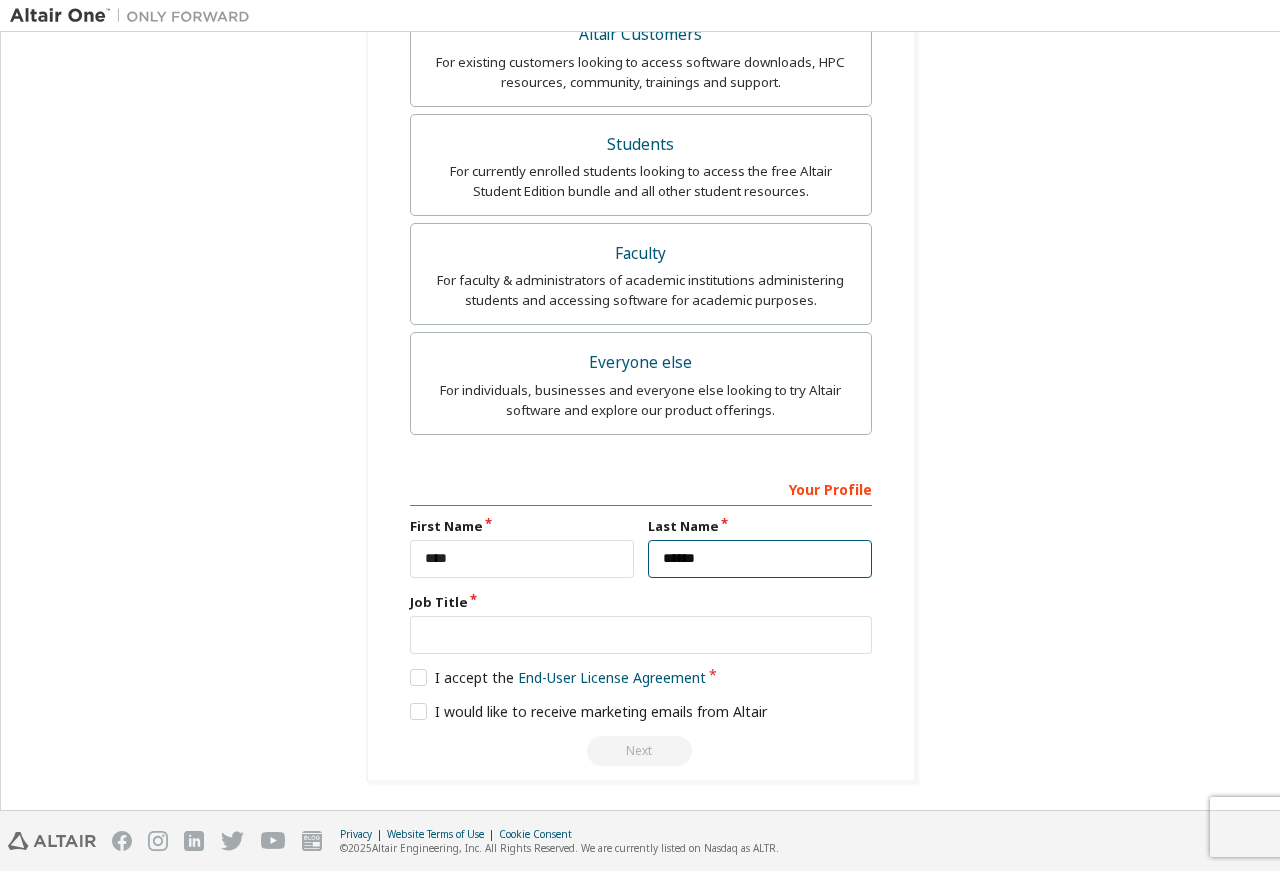 type on "******" 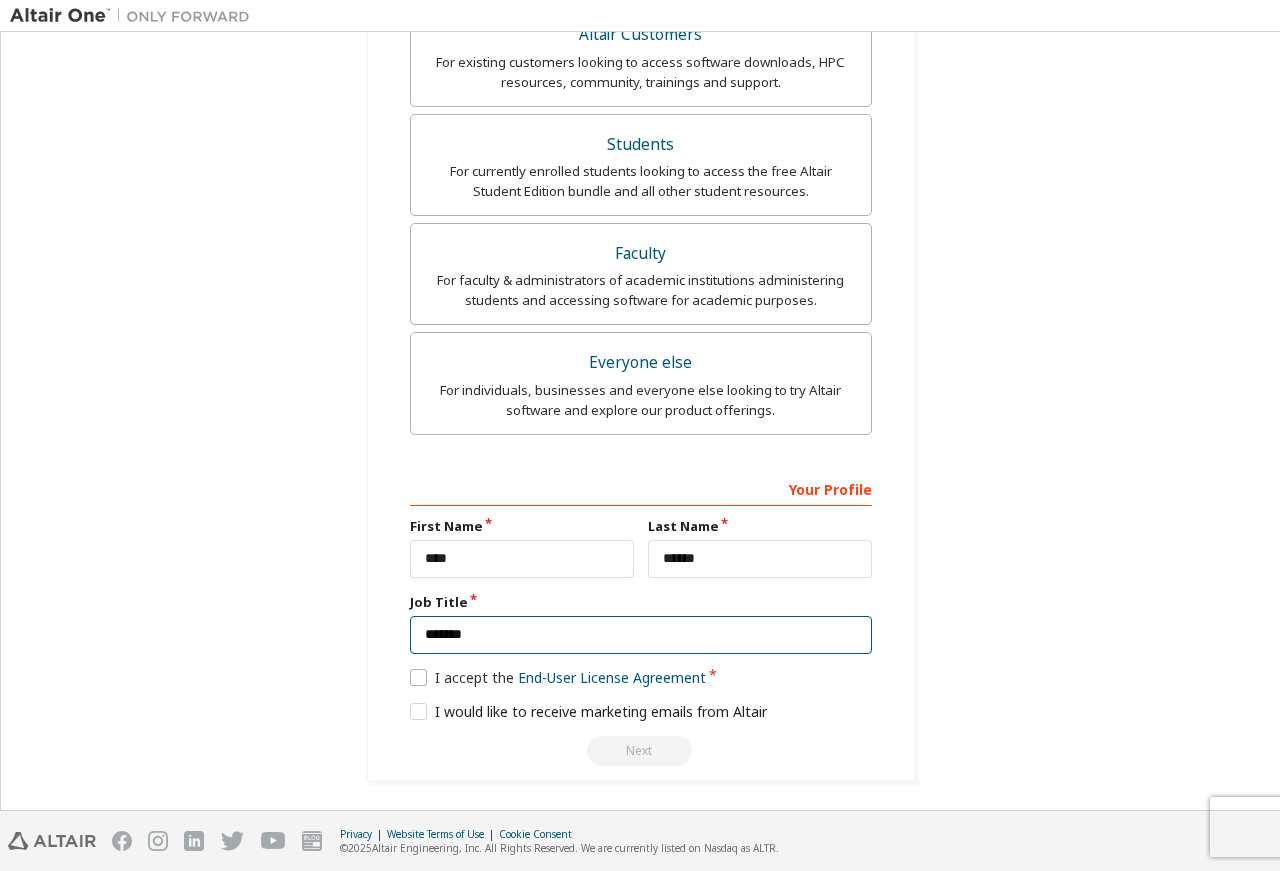 type on "*******" 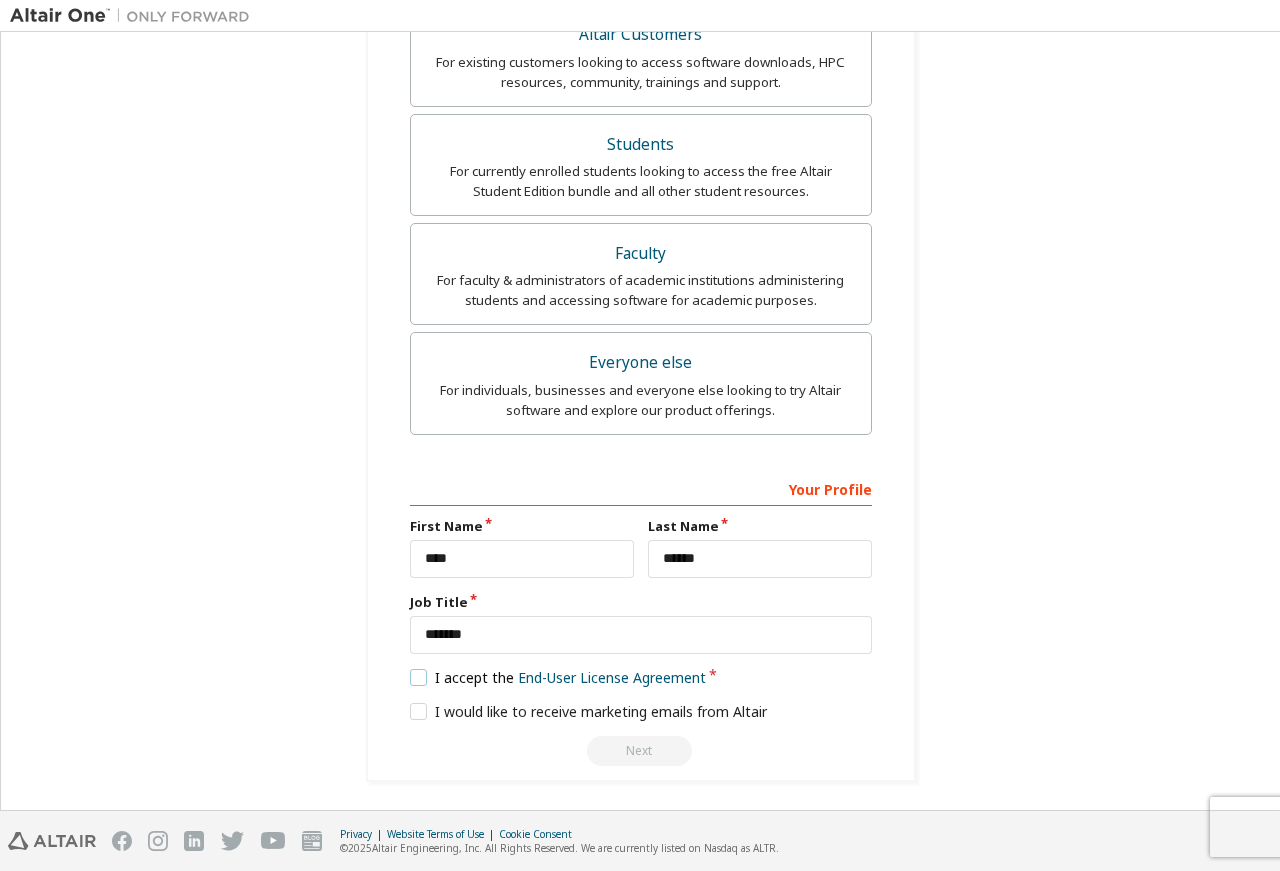 click on "I accept the    End-User License Agreement" at bounding box center [558, 677] 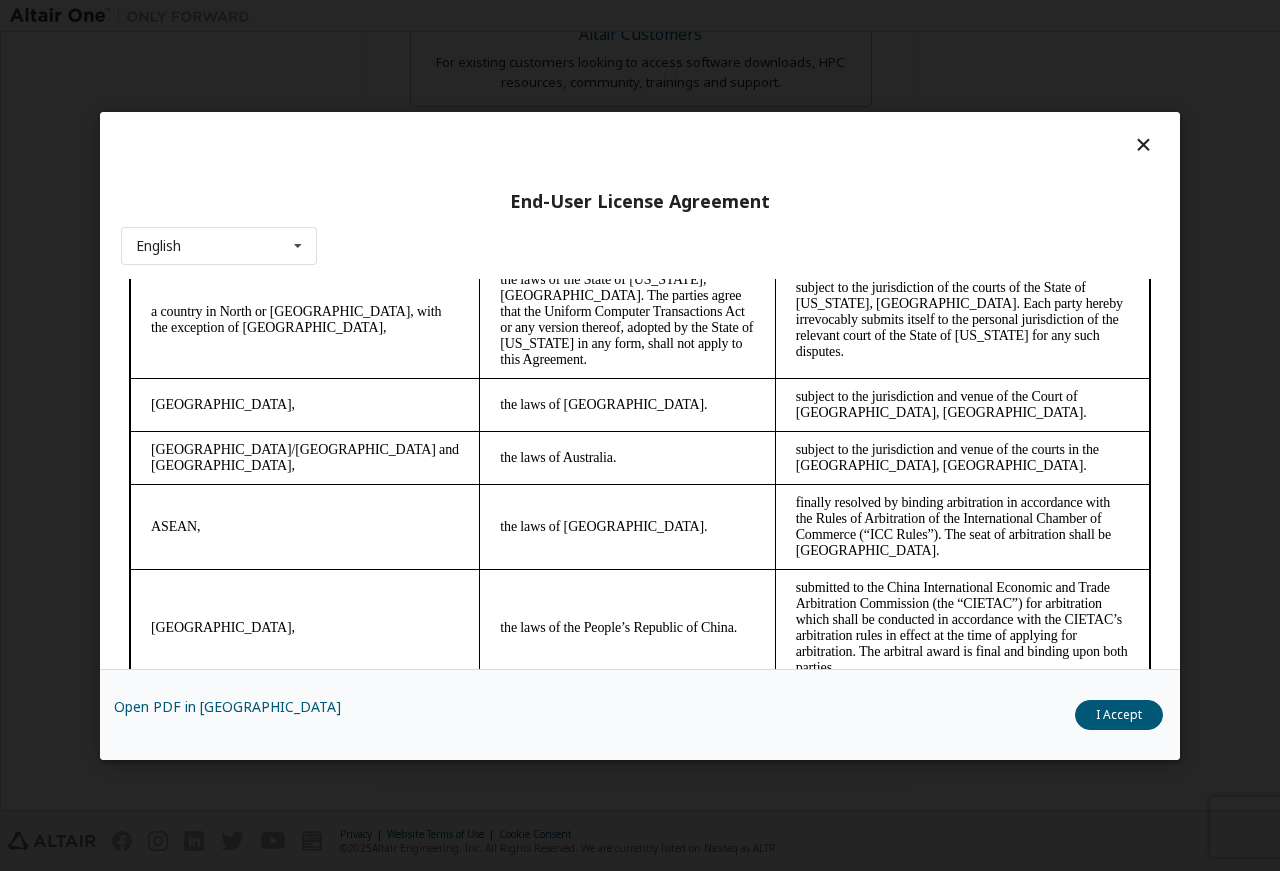 scroll, scrollTop: 5391, scrollLeft: 0, axis: vertical 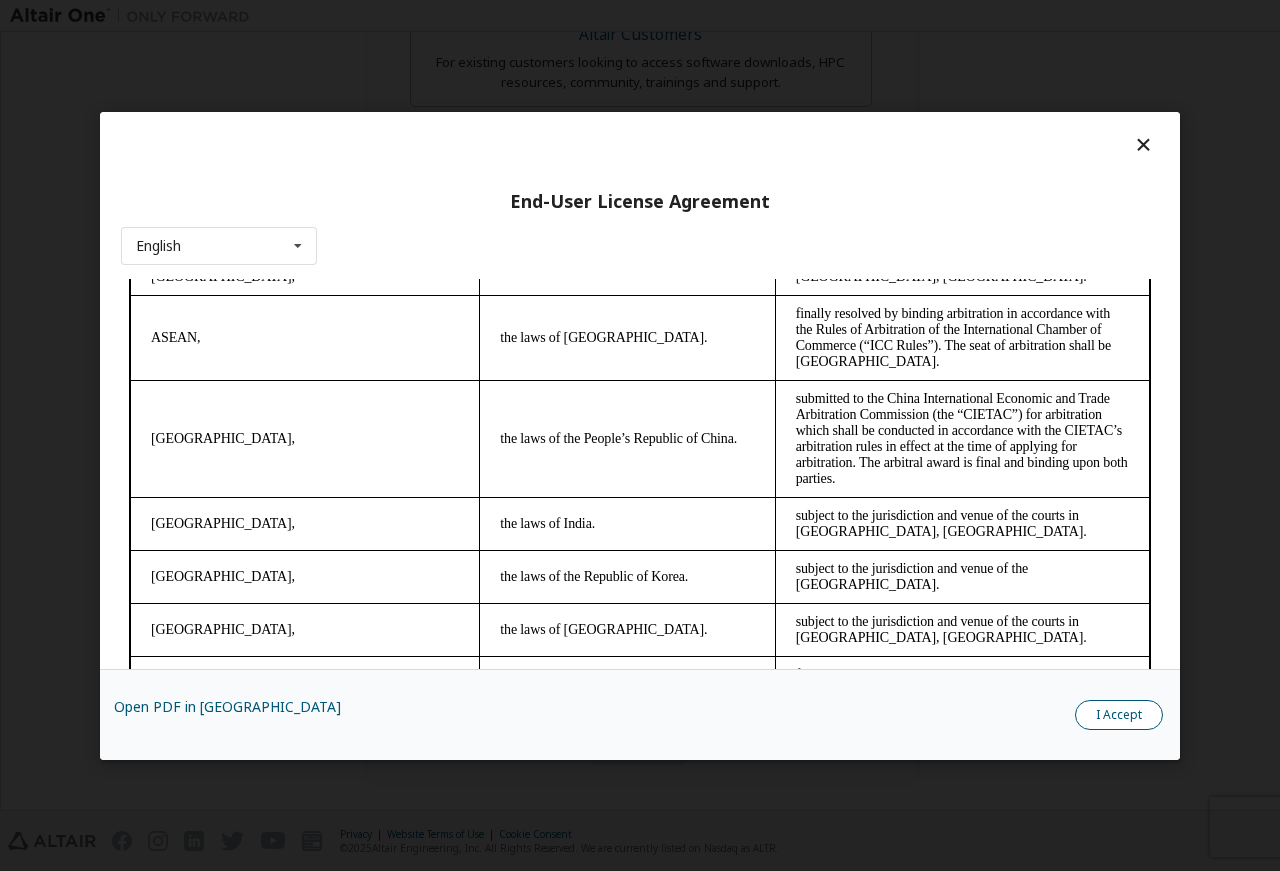 click on "I Accept" at bounding box center [1119, 714] 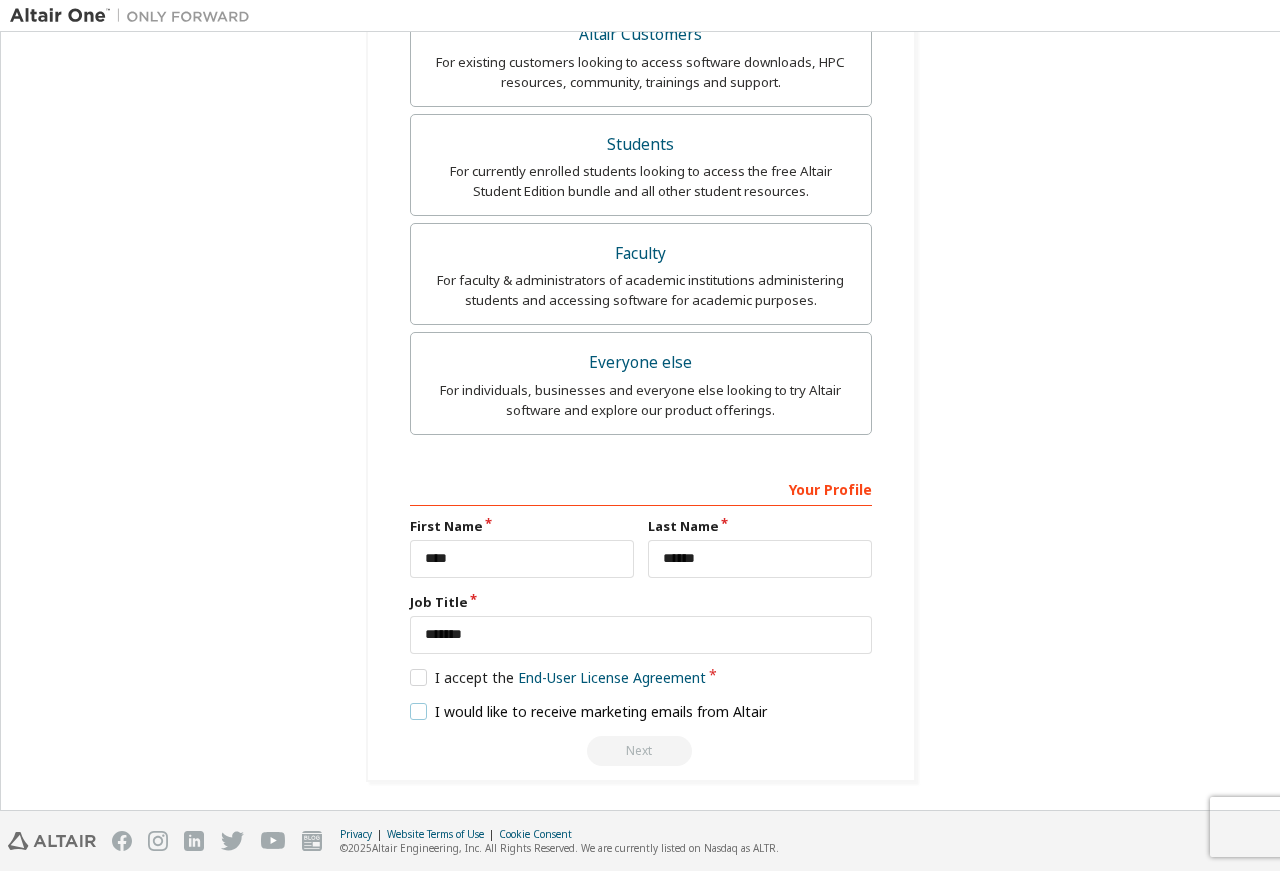 click on "I would like to receive marketing emails from Altair" at bounding box center [589, 711] 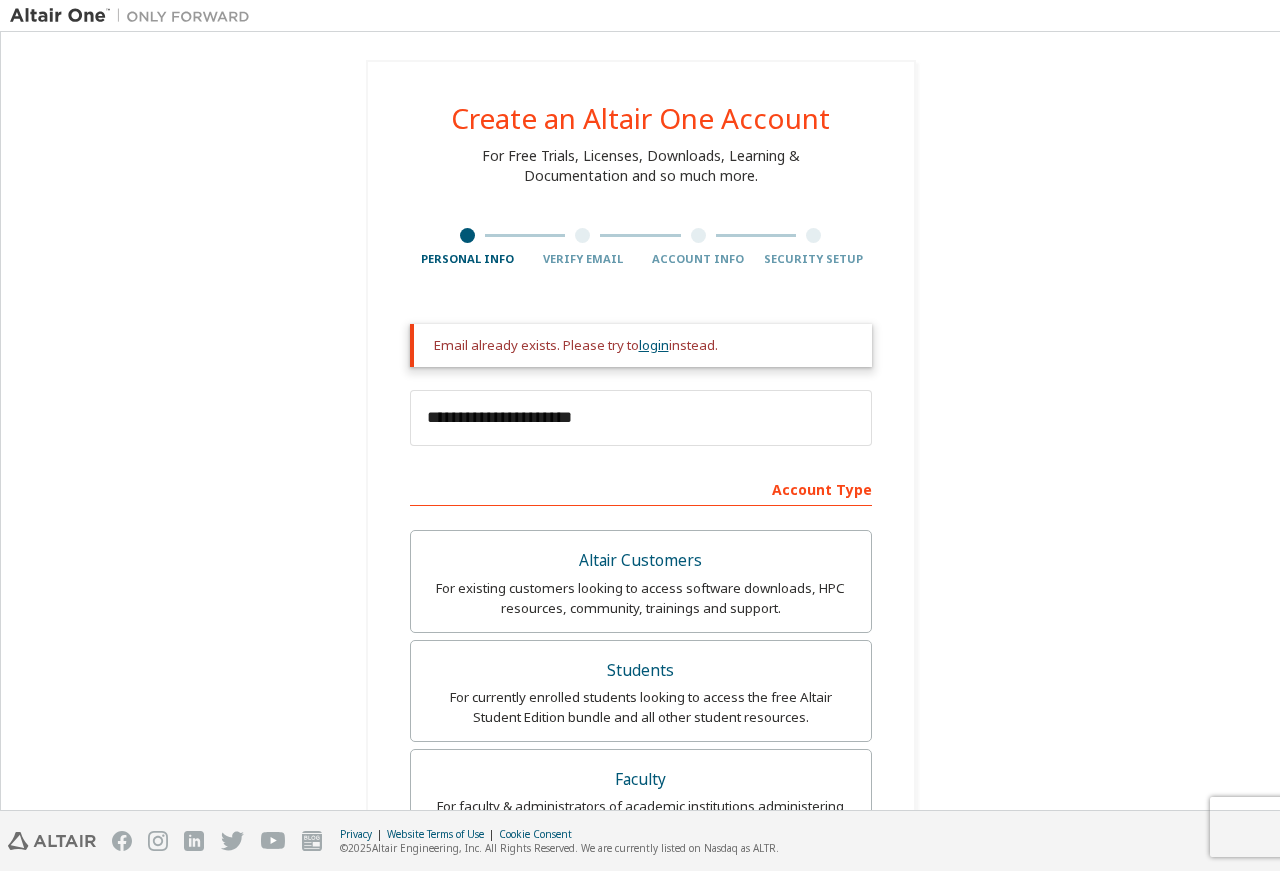 click on "login" at bounding box center (654, 345) 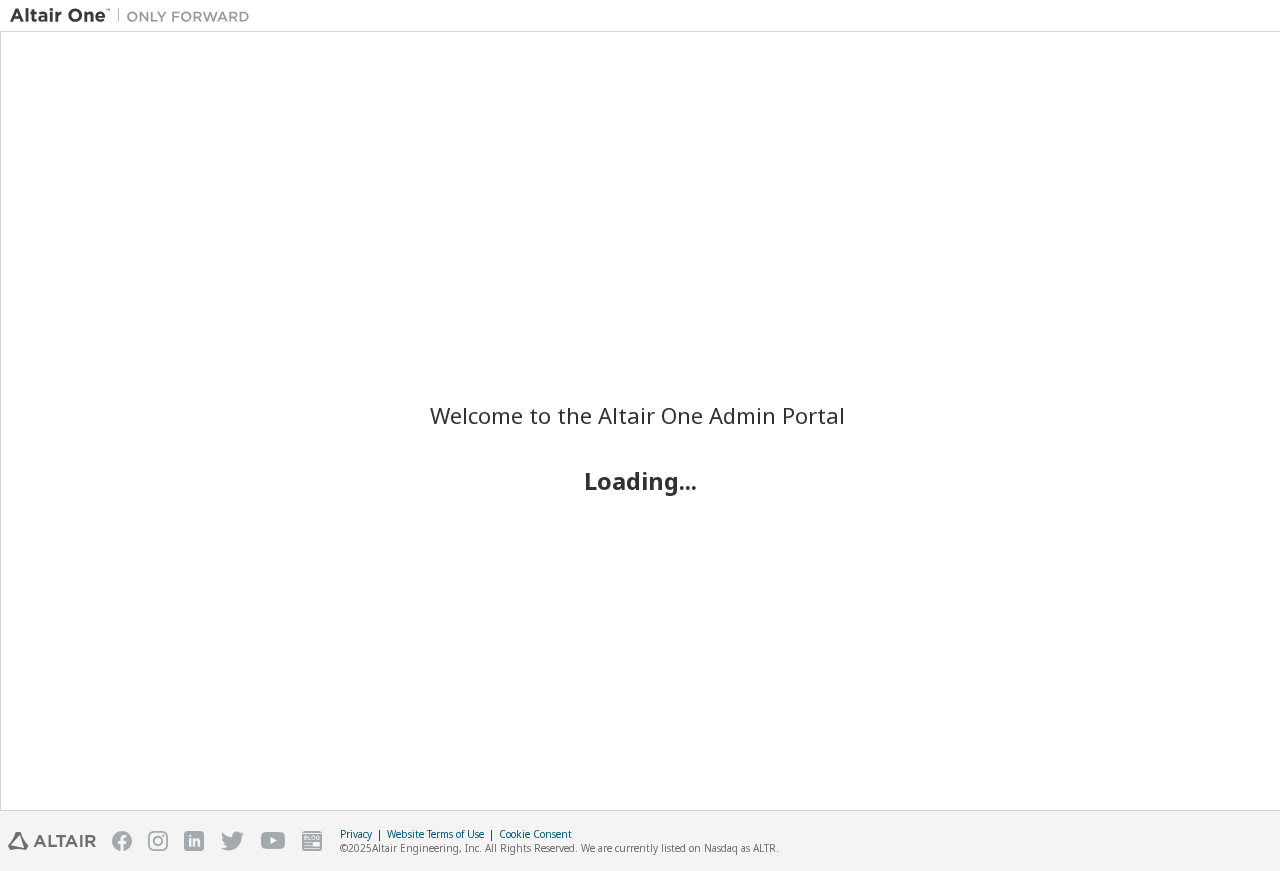 scroll, scrollTop: 0, scrollLeft: 0, axis: both 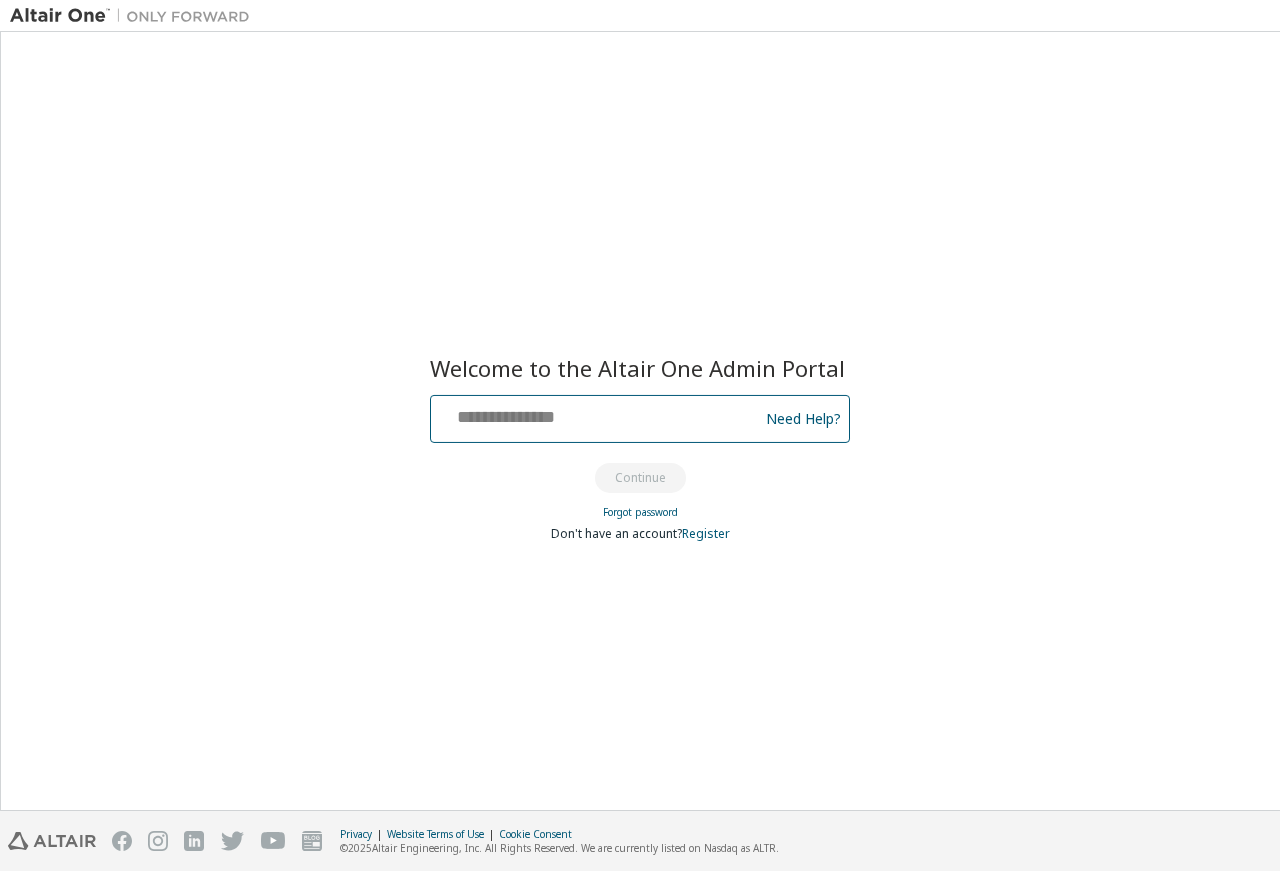click at bounding box center (597, 414) 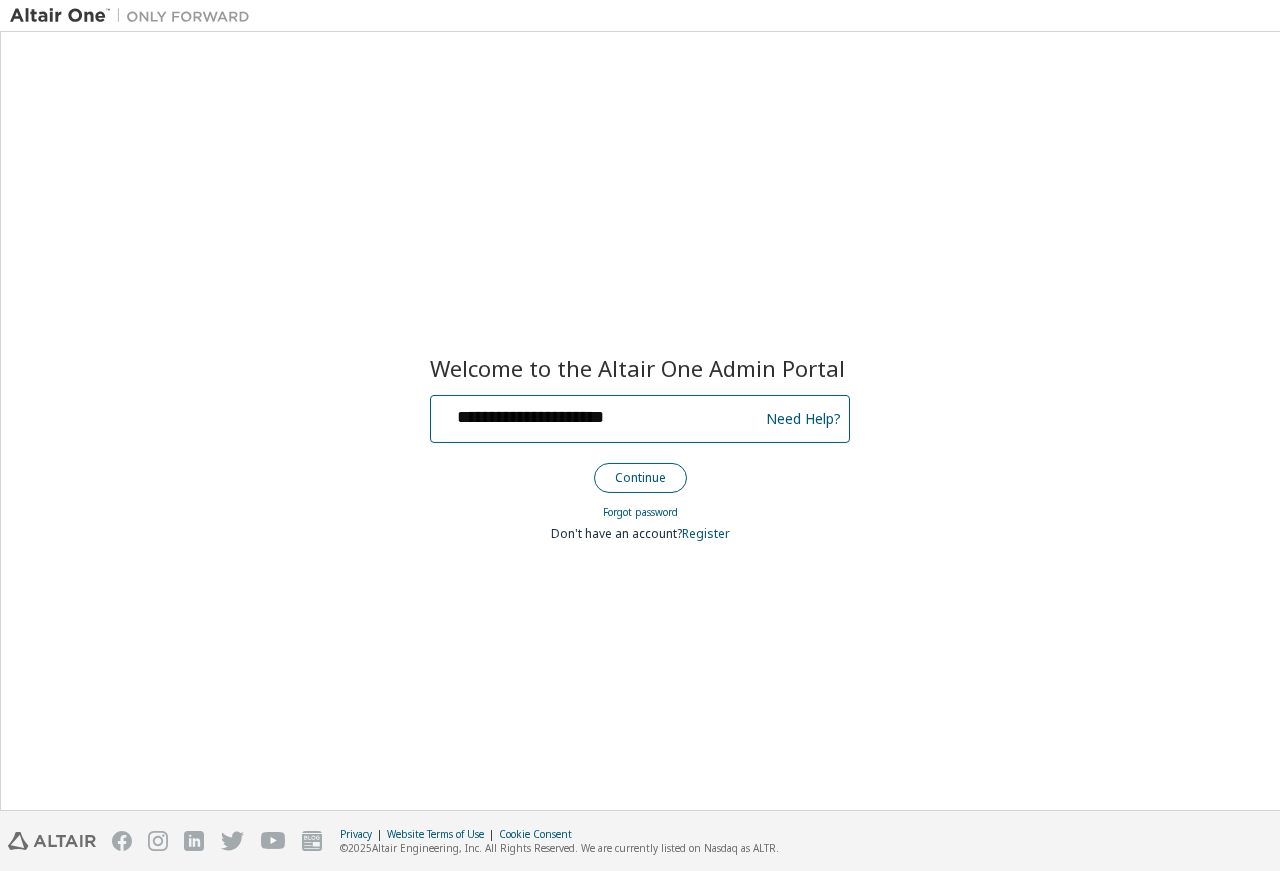 type on "**********" 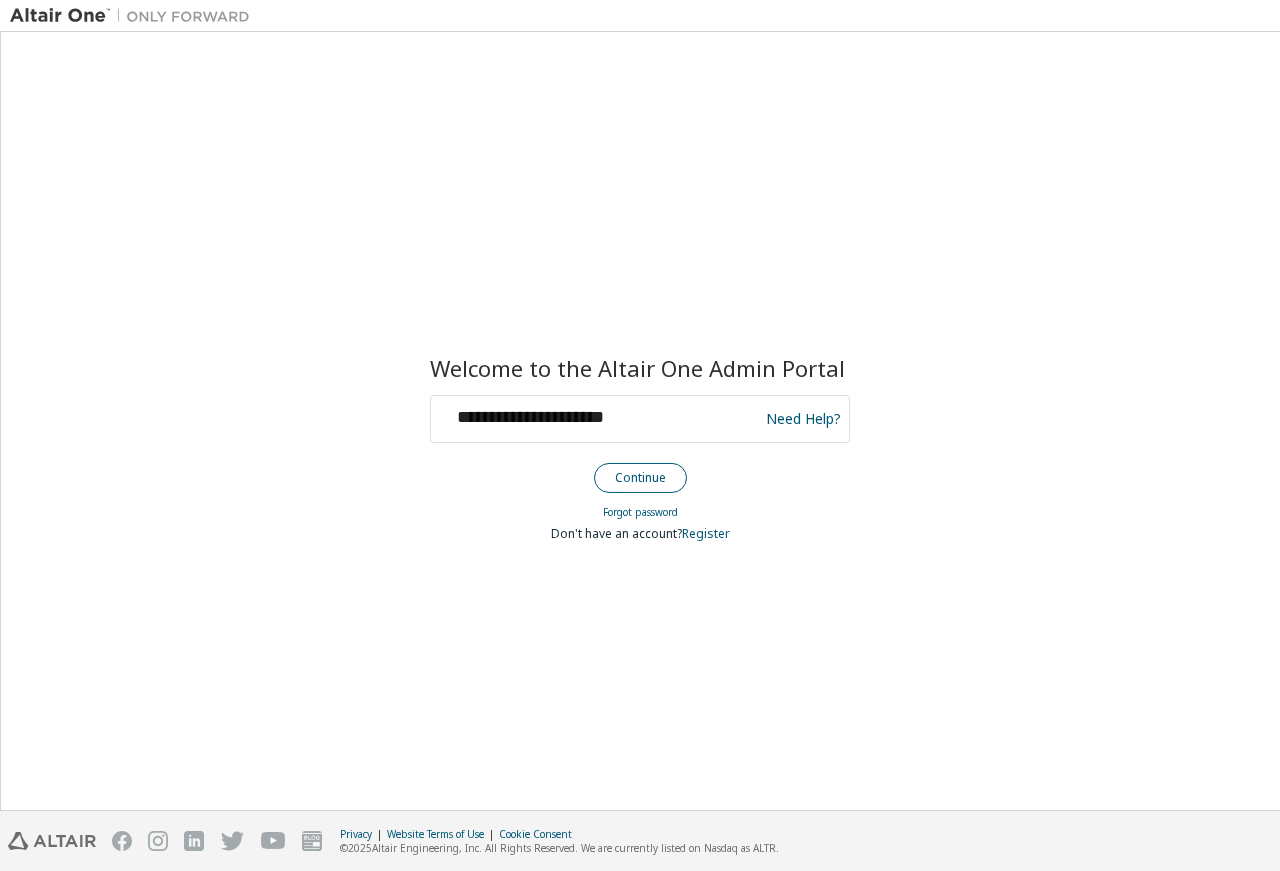 click on "Continue" at bounding box center (640, 478) 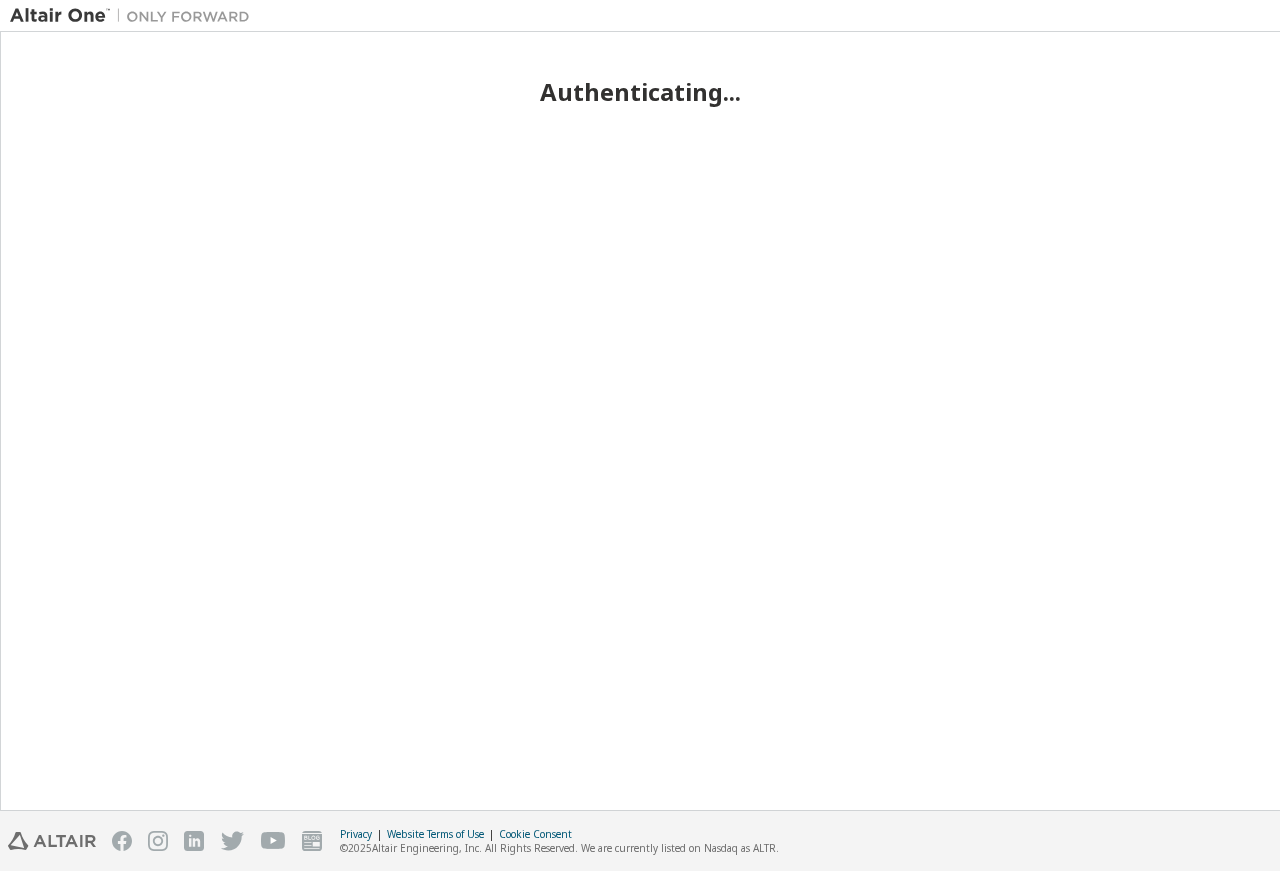 scroll, scrollTop: 0, scrollLeft: 0, axis: both 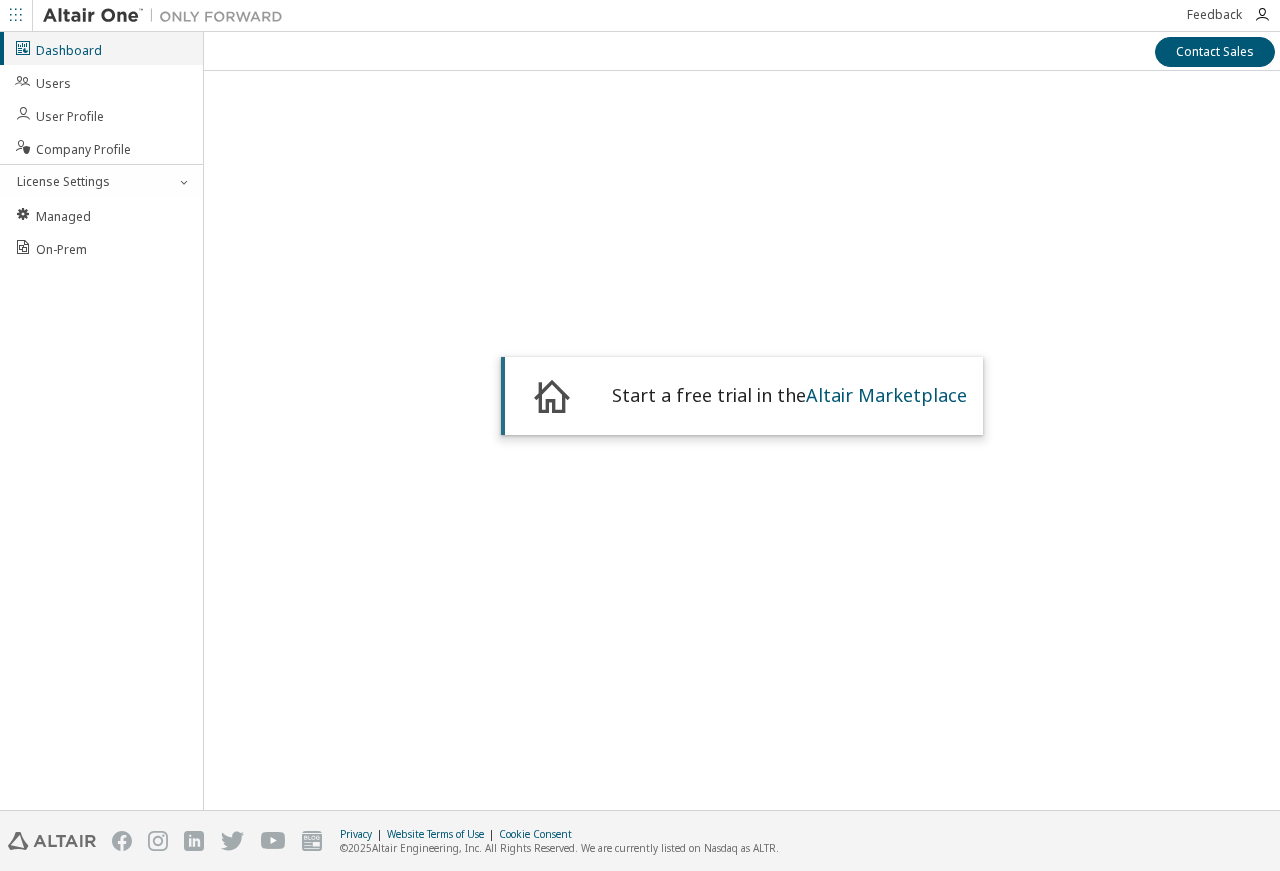 click on "Dashboard" at bounding box center (58, 48) 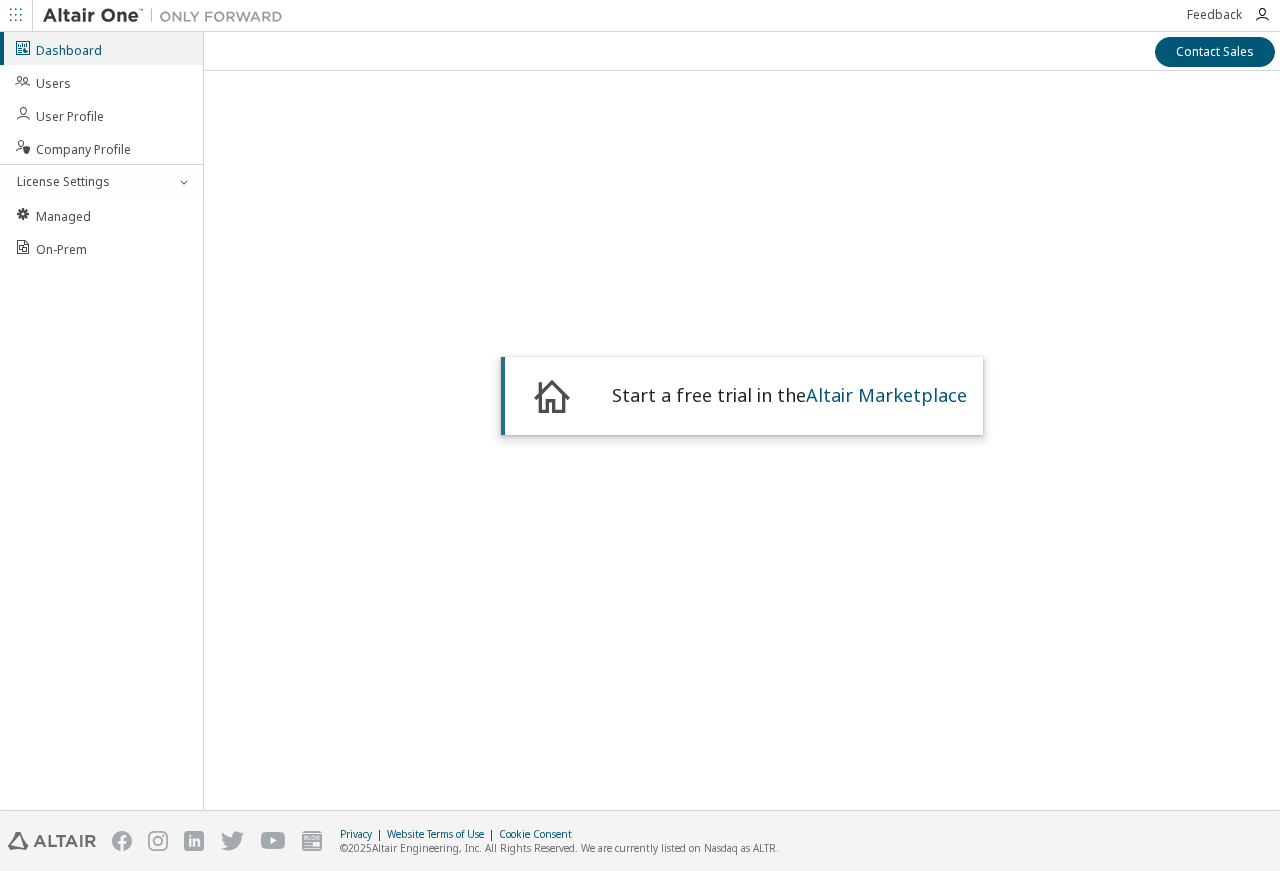 click at bounding box center [168, 16] 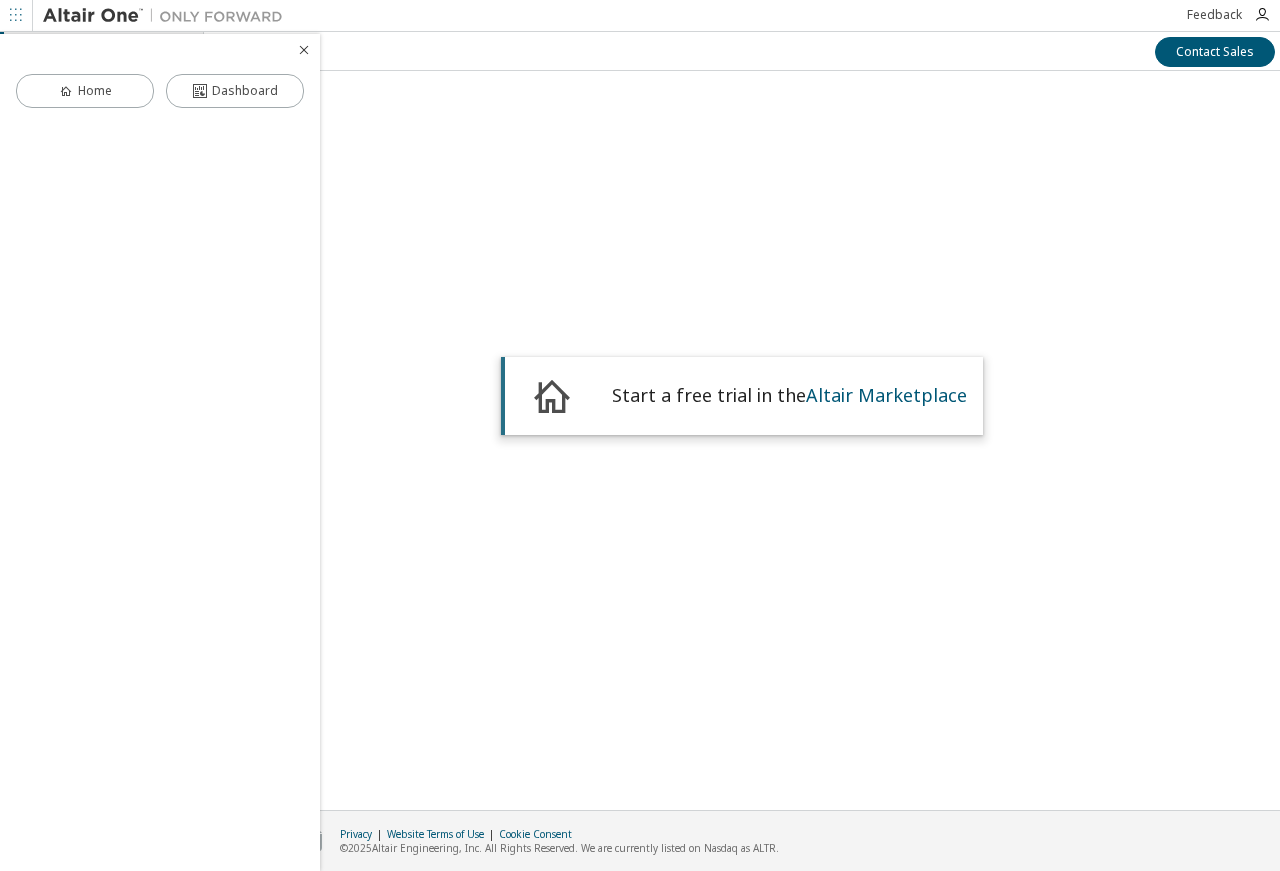 click at bounding box center (16, 15) 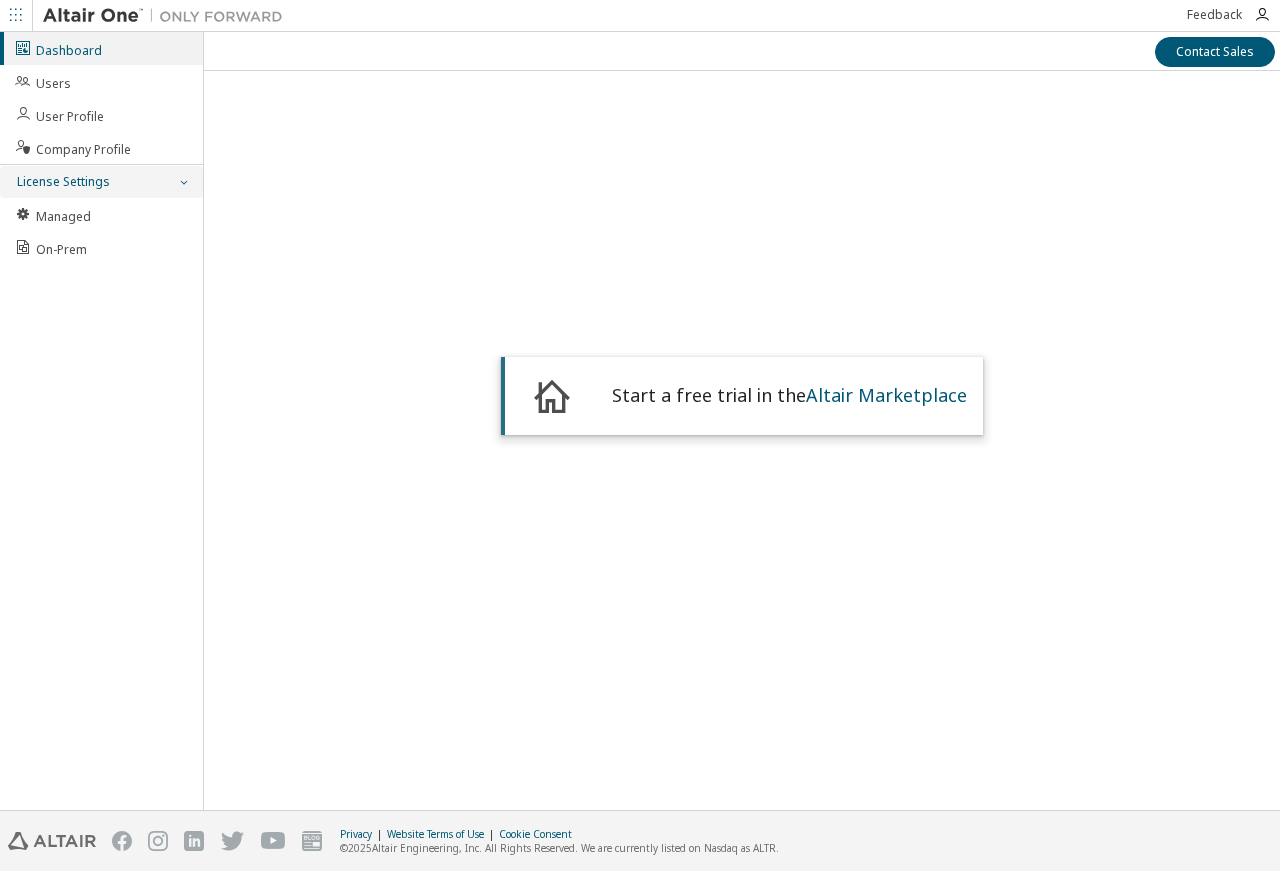 click at bounding box center (183, 182) 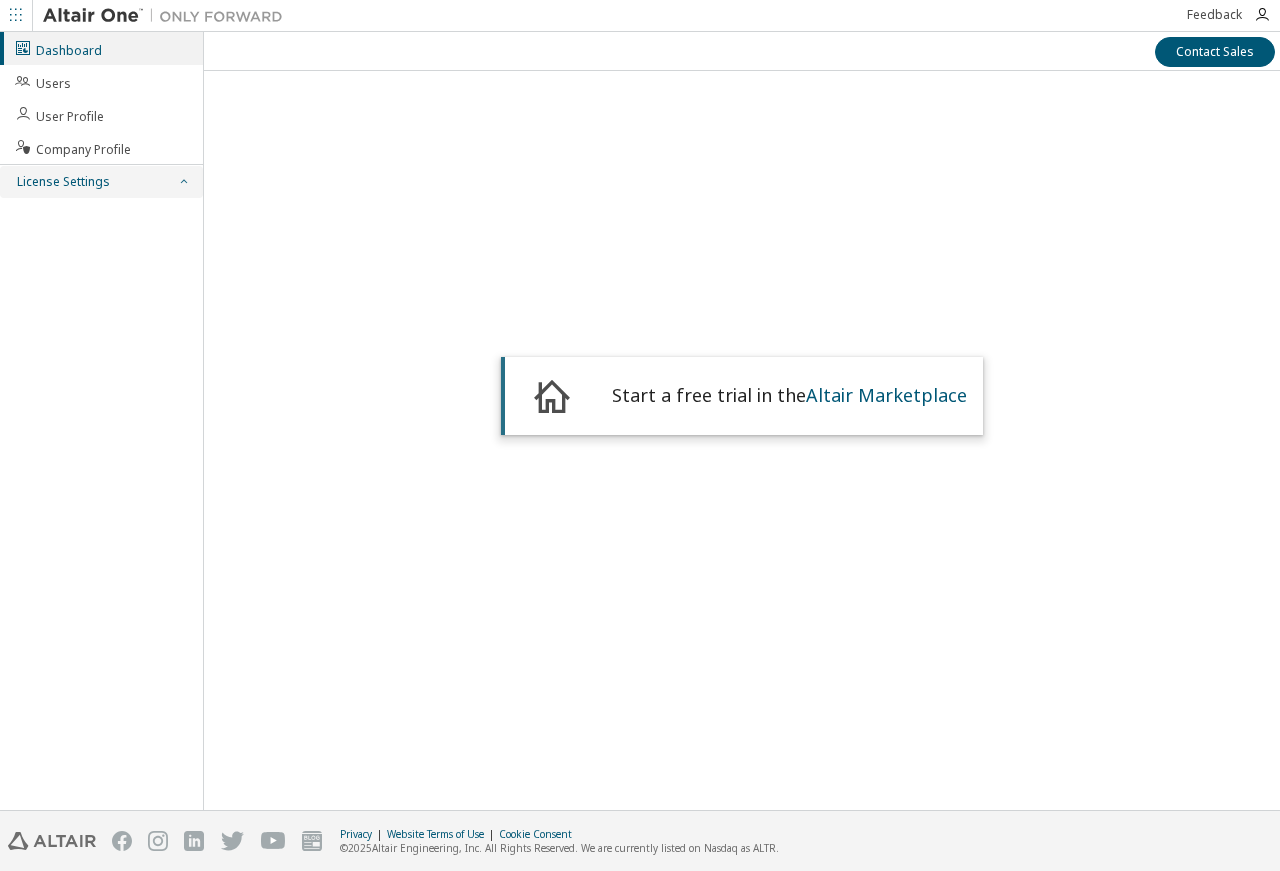click at bounding box center [183, 182] 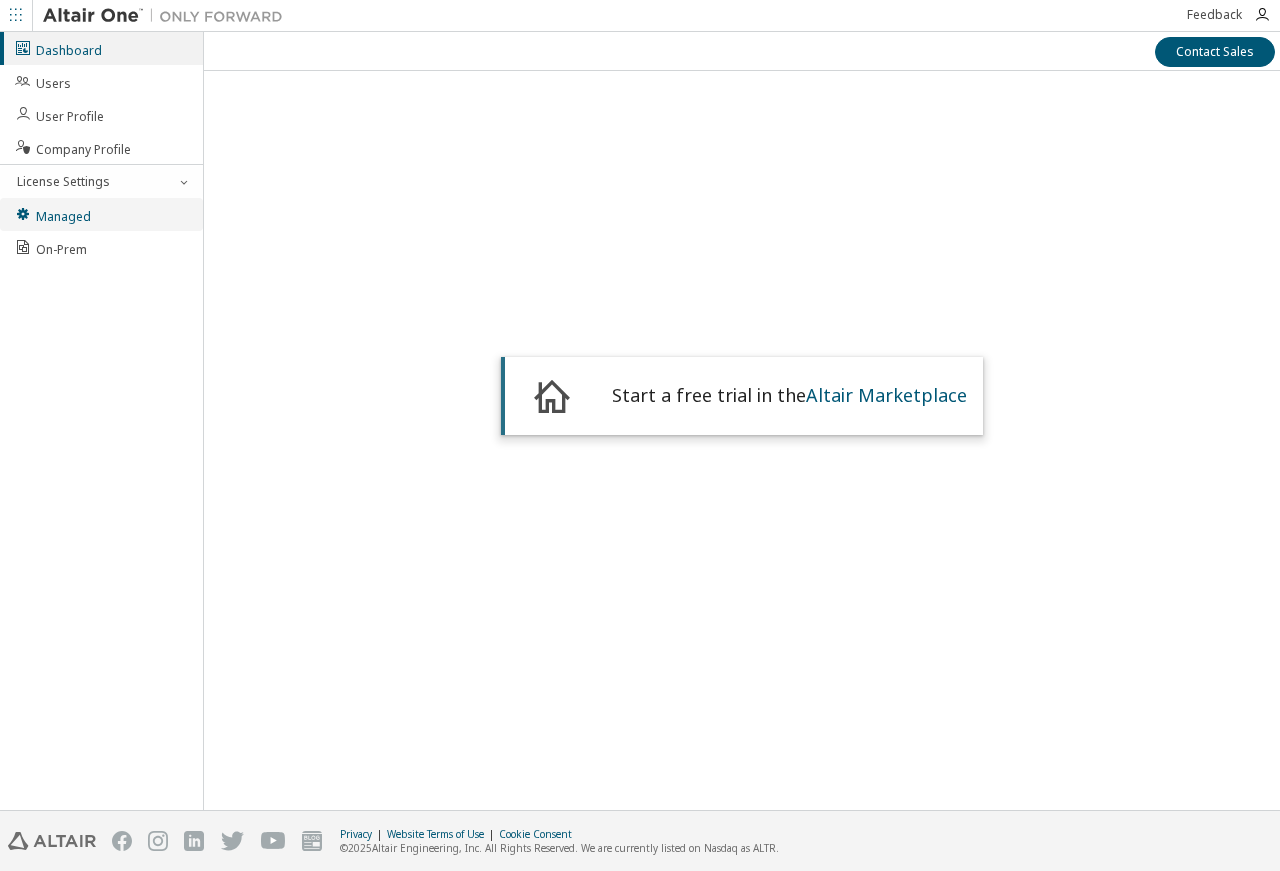 click on "Managed" at bounding box center (101, 214) 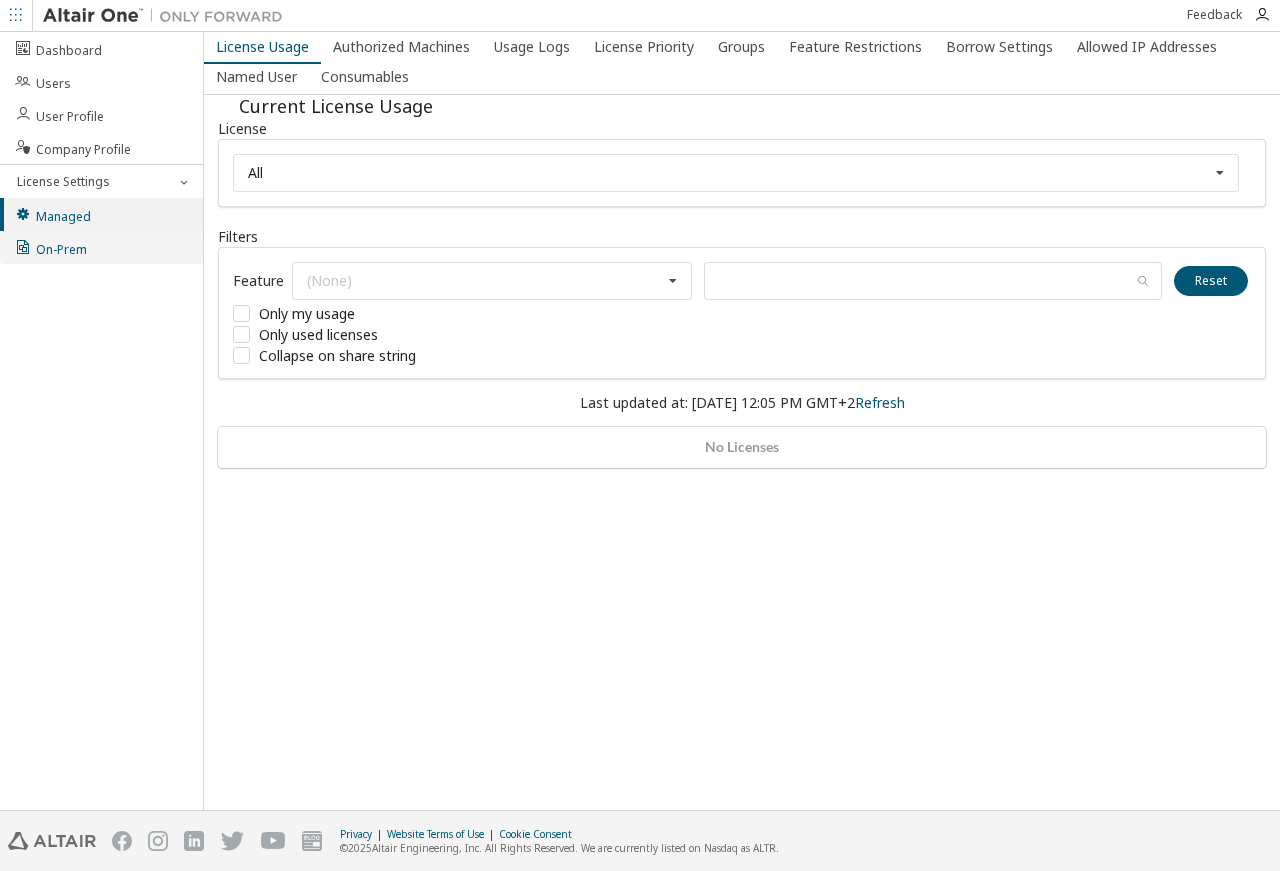 click on "On-Prem" at bounding box center [50, 247] 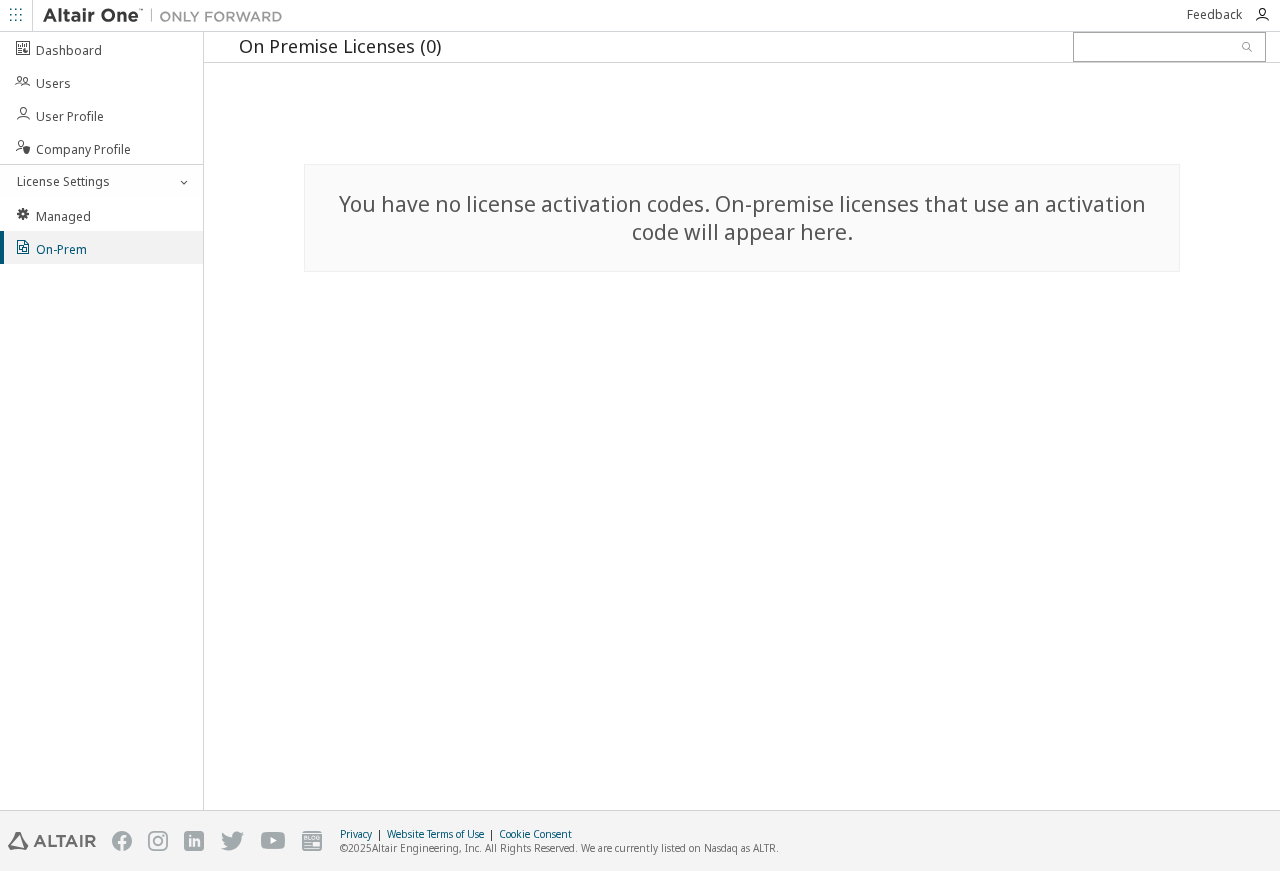 click at bounding box center (168, 16) 